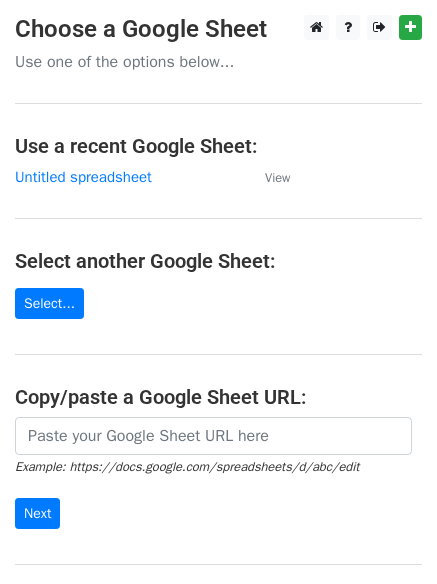 scroll, scrollTop: 0, scrollLeft: 0, axis: both 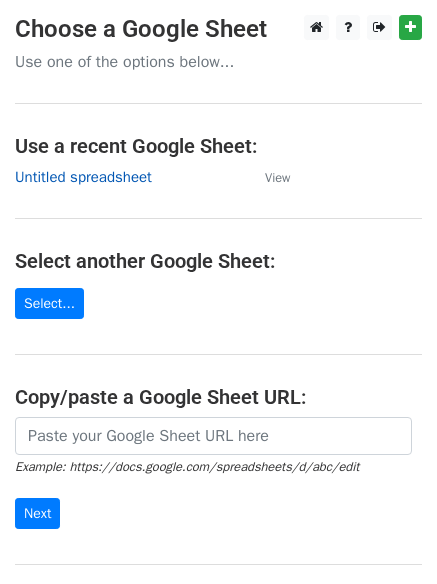 click on "Untitled spreadsheet" at bounding box center (83, 177) 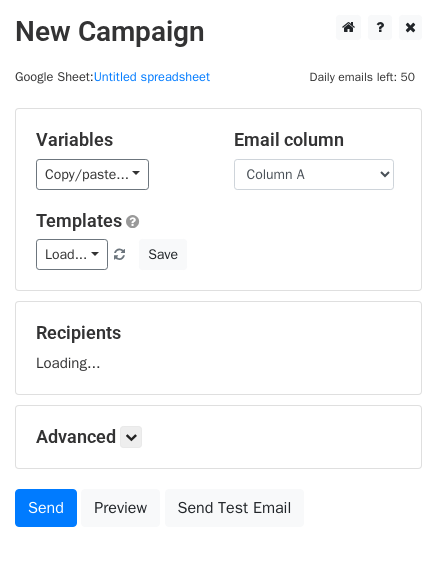 scroll, scrollTop: 0, scrollLeft: 0, axis: both 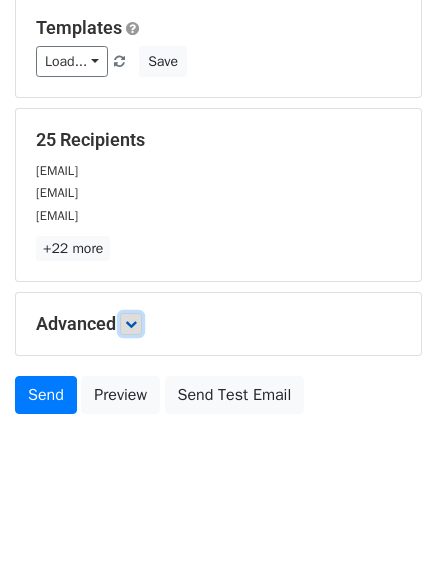 click at bounding box center [131, 324] 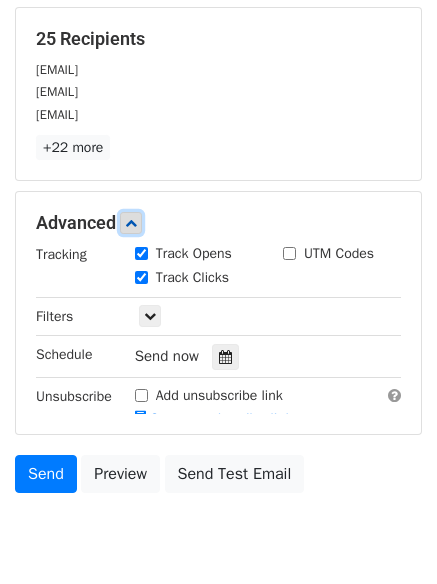 scroll, scrollTop: 306, scrollLeft: 0, axis: vertical 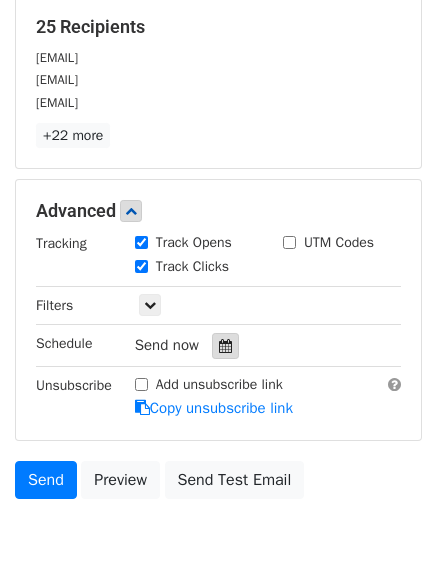click at bounding box center [225, 346] 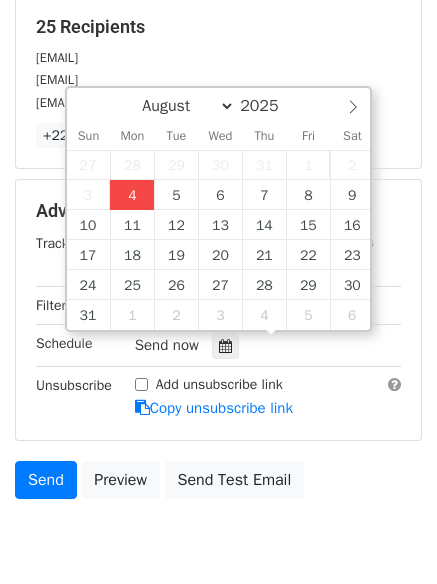 type on "2025-08-04 18:30" 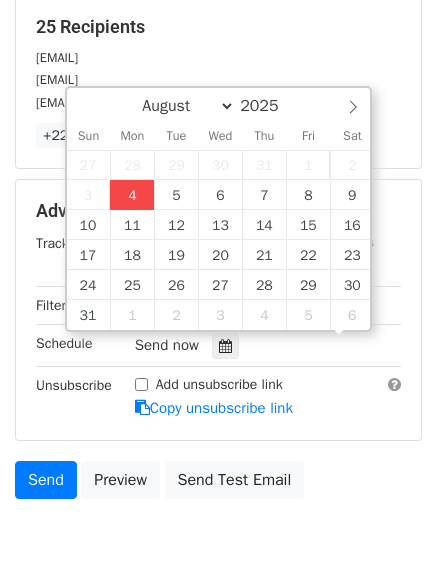 scroll, scrollTop: 1, scrollLeft: 0, axis: vertical 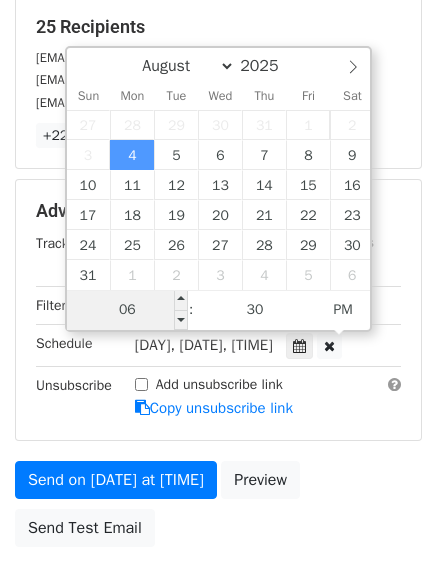 click on "06" at bounding box center (128, 310) 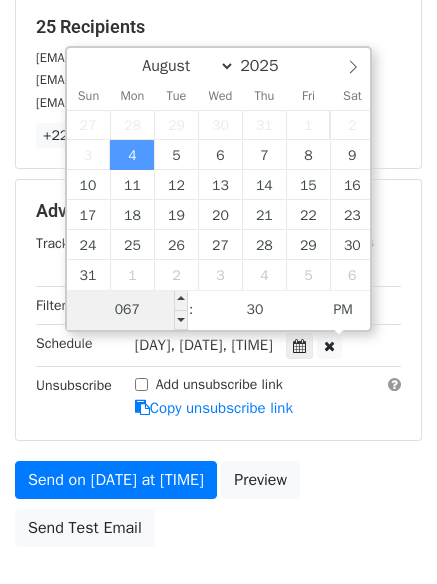 click on "067" at bounding box center [128, 310] 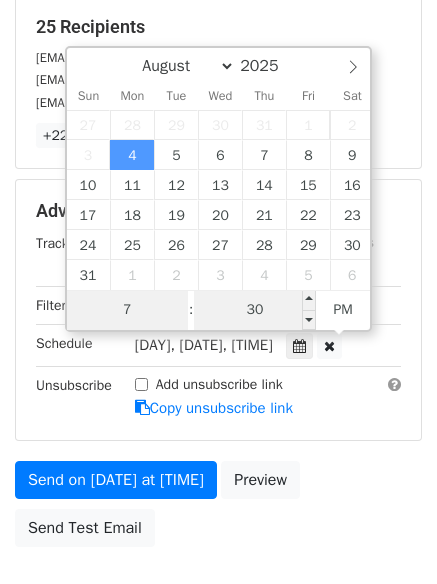 type on "7" 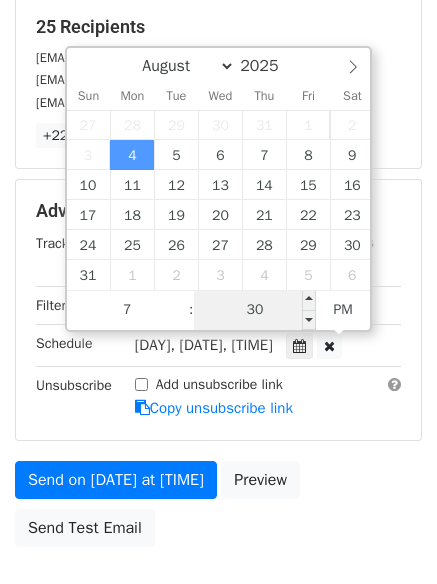 type on "2025-08-04 19:30" 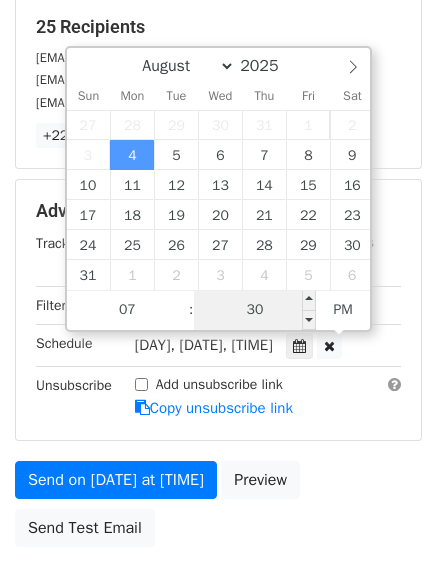 click on "30" at bounding box center [255, 310] 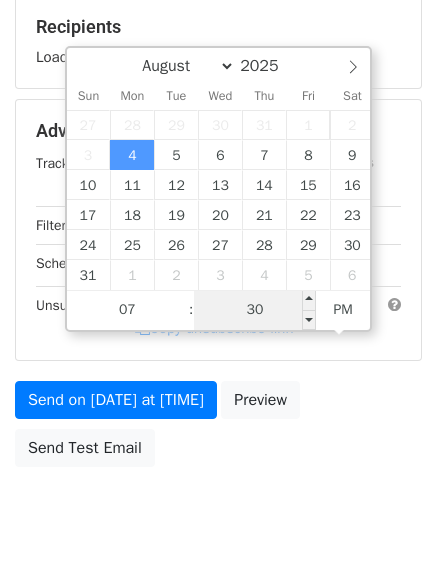 type on "0" 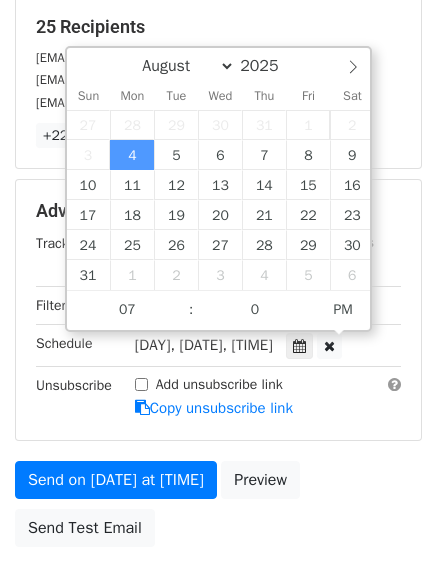 type on "2025-08-04 19:00" 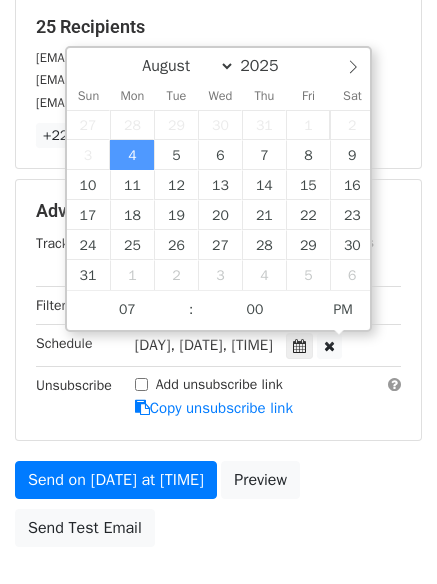 click on "Send on Aug 4 at 7:30pm
Preview
Send Test Email" at bounding box center [218, 509] 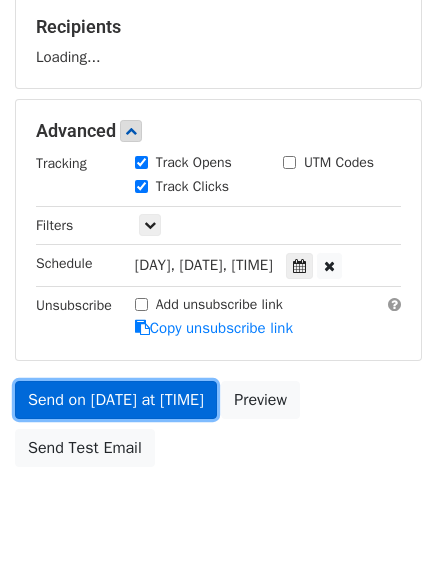click on "Send on Aug 4 at 7:00pm" at bounding box center [116, 400] 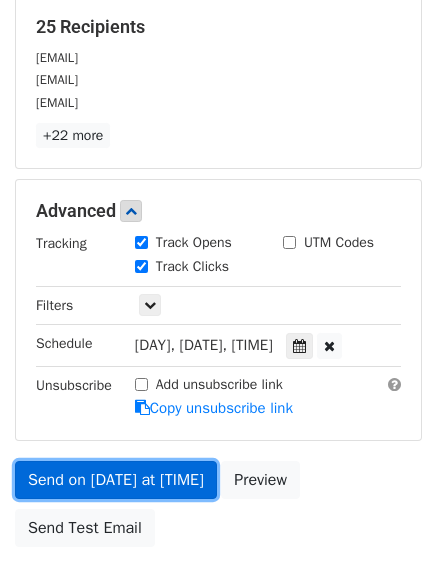 click on "Send on Aug 4 at 7:00pm" at bounding box center [116, 480] 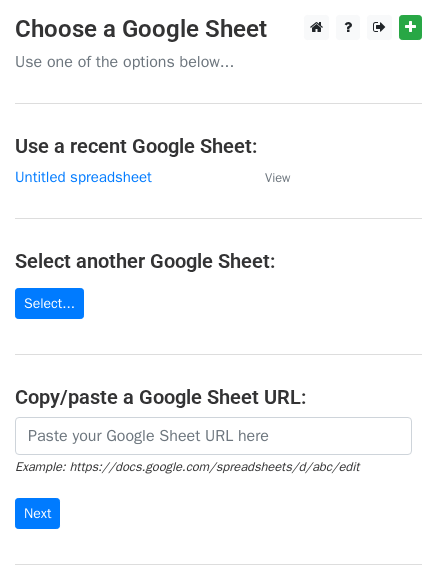 scroll, scrollTop: 0, scrollLeft: 0, axis: both 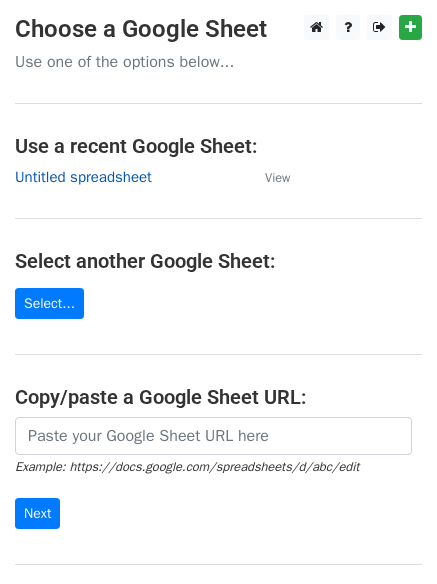 click on "Untitled spreadsheet" at bounding box center [83, 177] 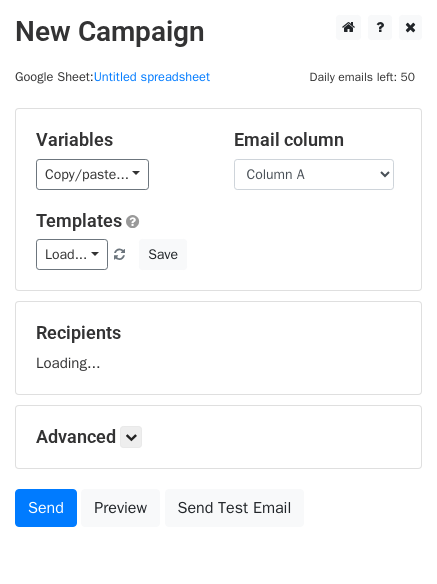 scroll, scrollTop: 0, scrollLeft: 0, axis: both 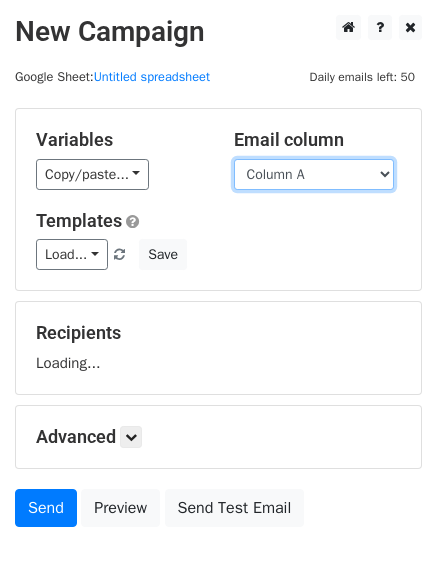 click on "Column A
Column B
Column C" at bounding box center [314, 174] 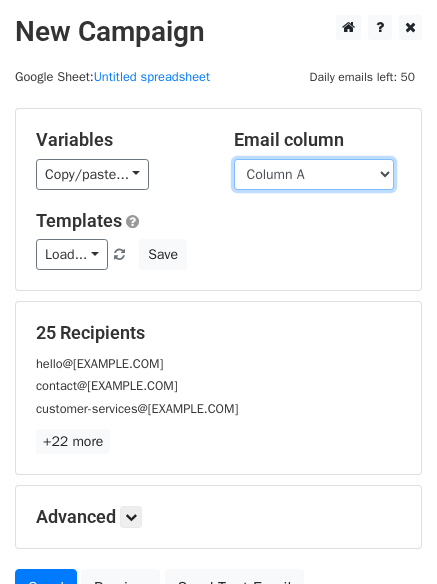 click on "Column A
Column B
Column C" at bounding box center [314, 174] 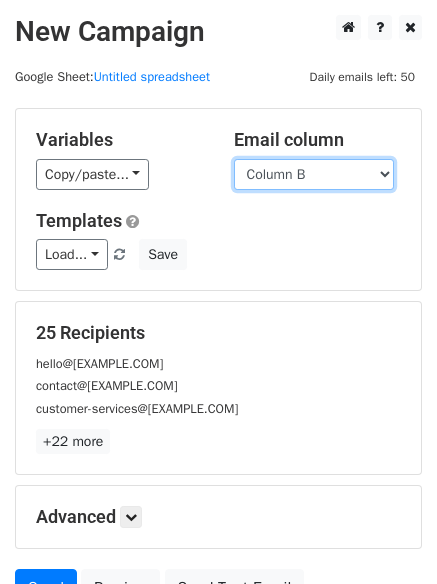click on "Column A
Column B
Column C" at bounding box center [314, 174] 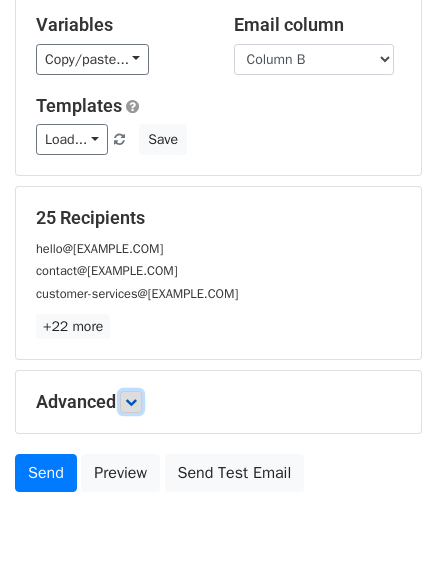 click at bounding box center (131, 402) 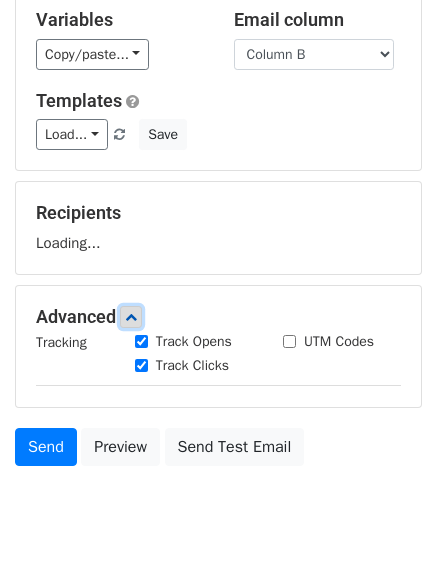 scroll, scrollTop: 193, scrollLeft: 0, axis: vertical 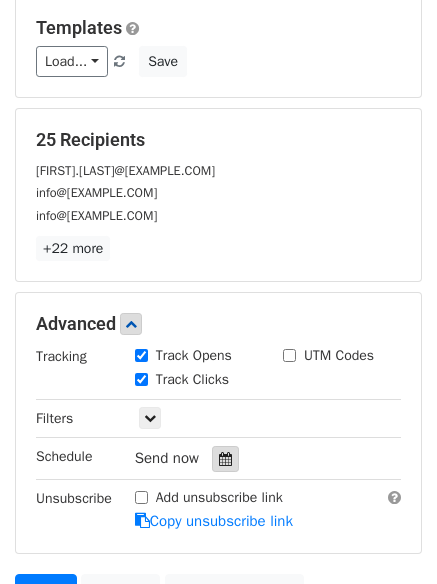 click on "Track Clicks" at bounding box center (194, 381) 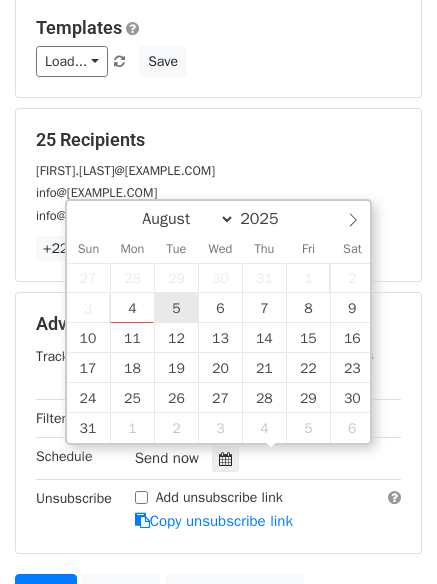 type on "2025-08-05 12:00" 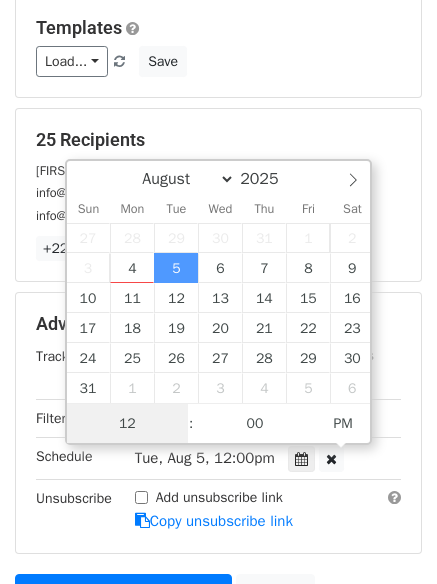 scroll, scrollTop: 1, scrollLeft: 0, axis: vertical 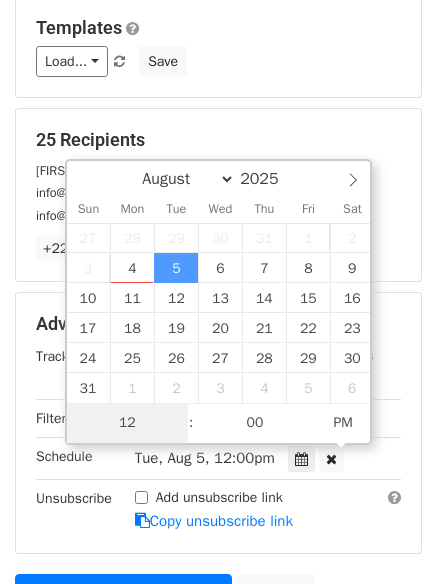 type on "8" 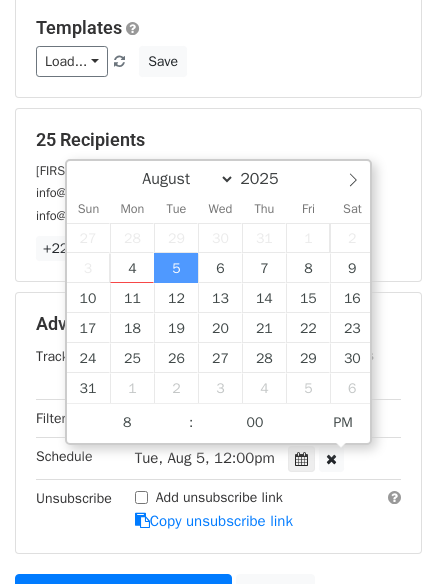 type on "2025-08-05 20:00" 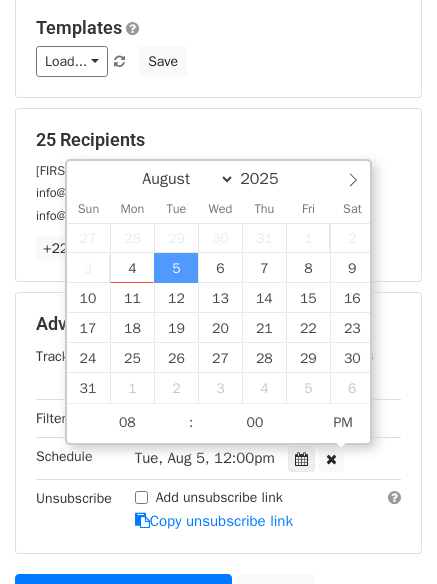 click on "Advanced
Tracking
Track Opens
UTM Codes
Track Clicks
Filters
Only include spreadsheet rows that match the following filters:
Schedule
Tue, Aug 5, 12:00pm
2025-08-05 20:00
Unsubscribe
Add unsubscribe link
Copy unsubscribe link" at bounding box center (218, 422) 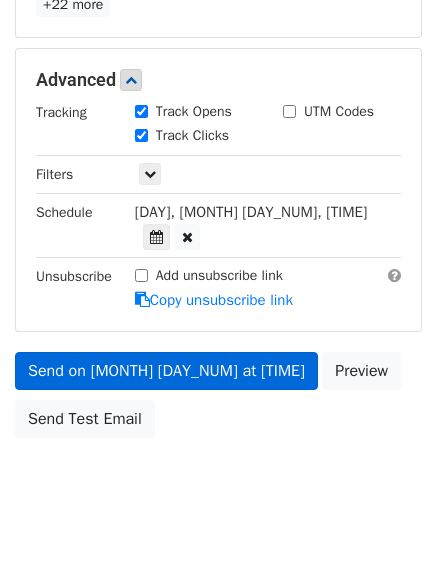 scroll, scrollTop: 357, scrollLeft: 0, axis: vertical 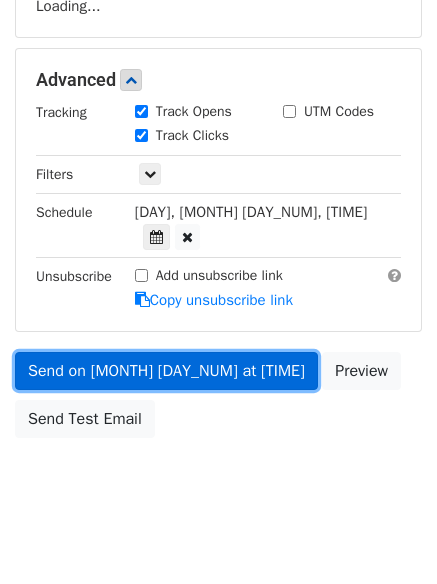 click on "Send on Aug 5 at 8:00pm" at bounding box center [166, 371] 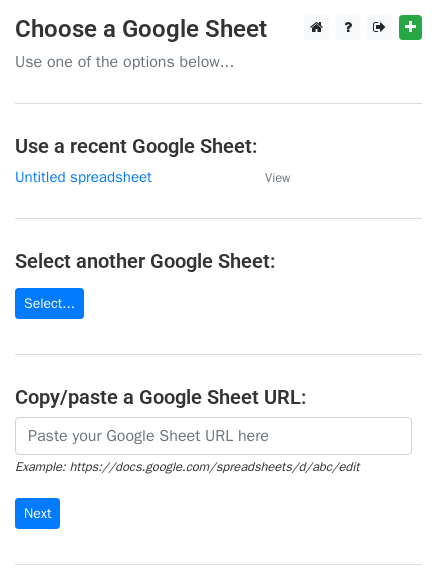 scroll, scrollTop: 0, scrollLeft: 0, axis: both 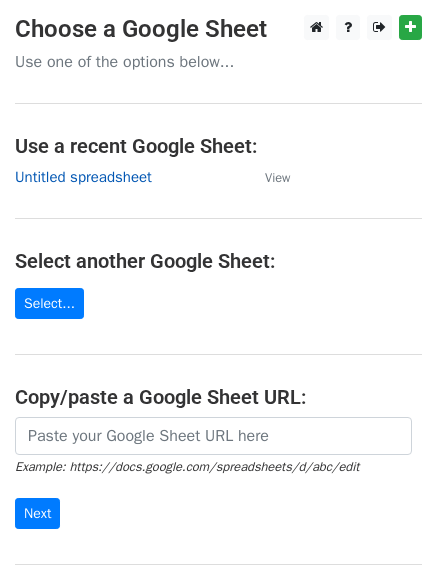 click on "Untitled spreadsheet" at bounding box center (83, 177) 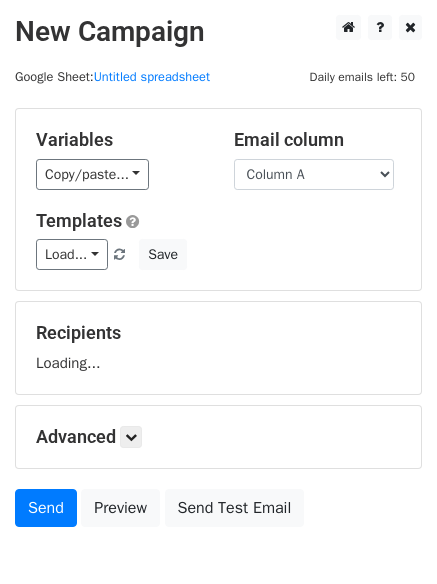 scroll, scrollTop: 0, scrollLeft: 0, axis: both 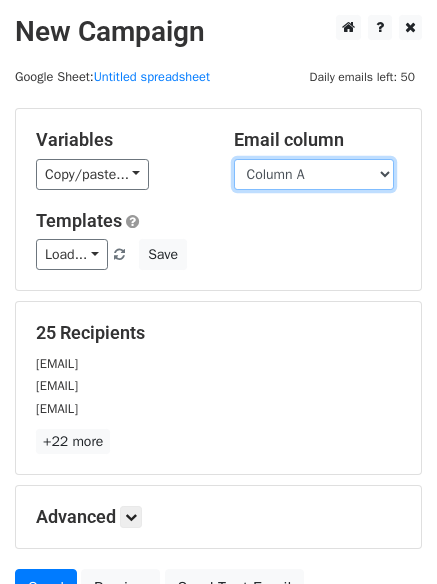 drag, startPoint x: 366, startPoint y: 166, endPoint x: 353, endPoint y: 187, distance: 24.698177 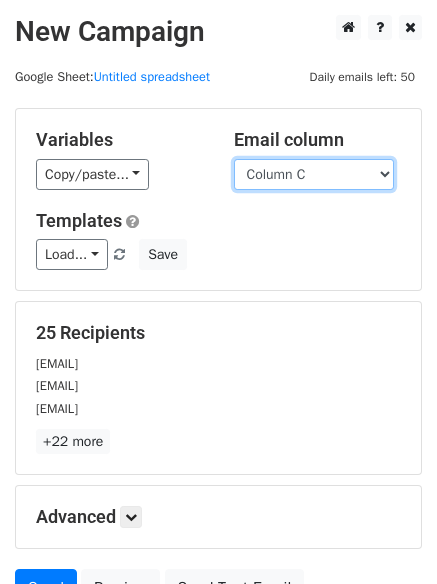 click on "Column A
Column B
Column C" at bounding box center (314, 174) 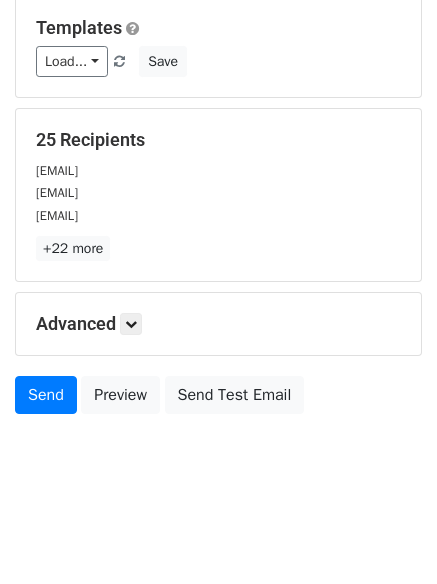 click on "Advanced
Tracking
Track Opens
UTM Codes
Track Clicks
Filters
Only include spreadsheet rows that match the following filters:
Schedule
Send now
Unsubscribe
Add unsubscribe link
Copy unsubscribe link" at bounding box center (218, 324) 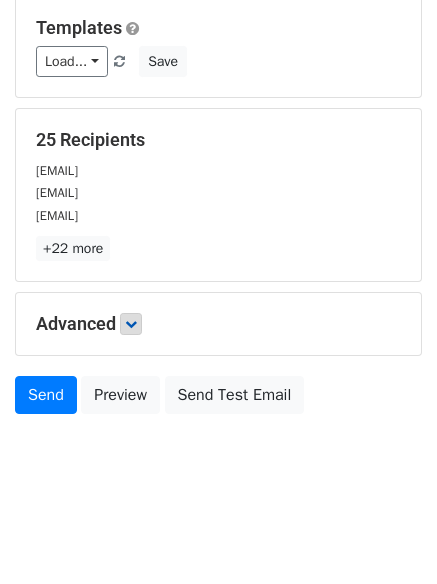 scroll, scrollTop: 113, scrollLeft: 0, axis: vertical 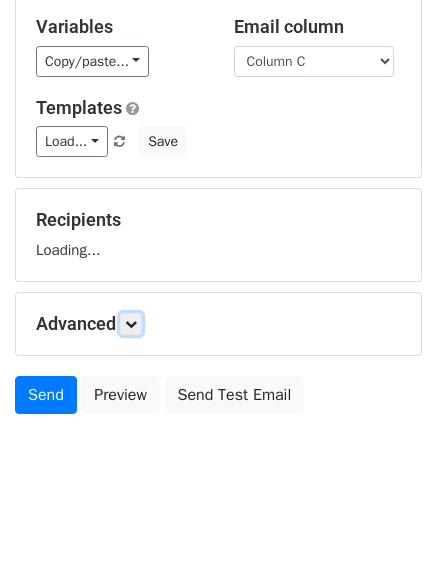 drag, startPoint x: 138, startPoint y: 324, endPoint x: 138, endPoint y: 355, distance: 31 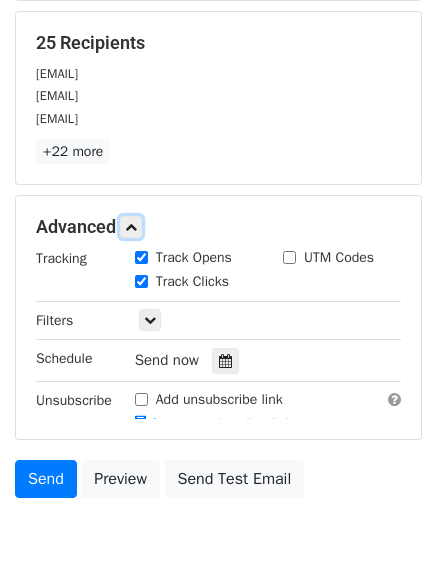 scroll, scrollTop: 303, scrollLeft: 0, axis: vertical 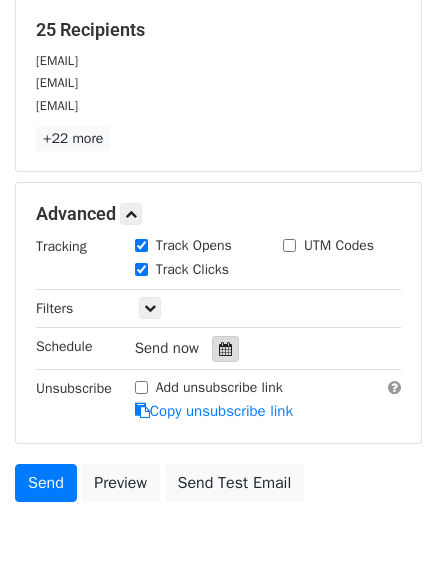 click at bounding box center [225, 349] 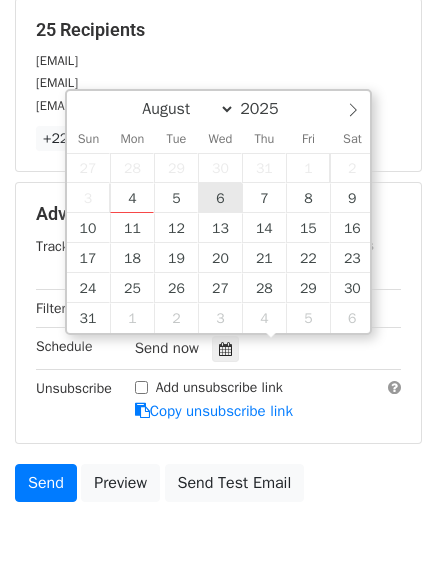 type on "2025-08-06 12:00" 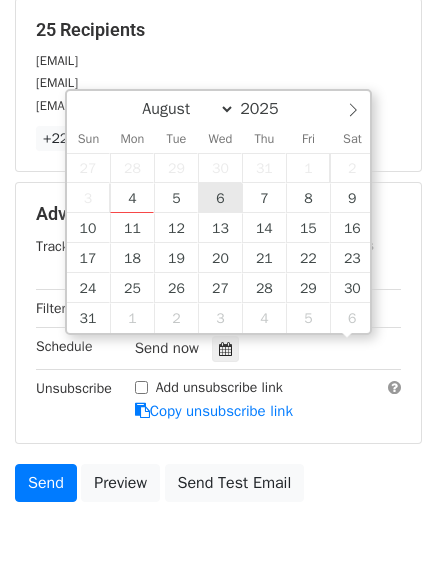 scroll, scrollTop: 1, scrollLeft: 0, axis: vertical 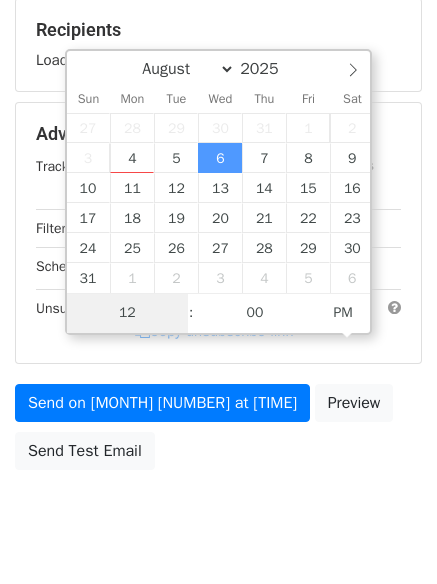 type on "9" 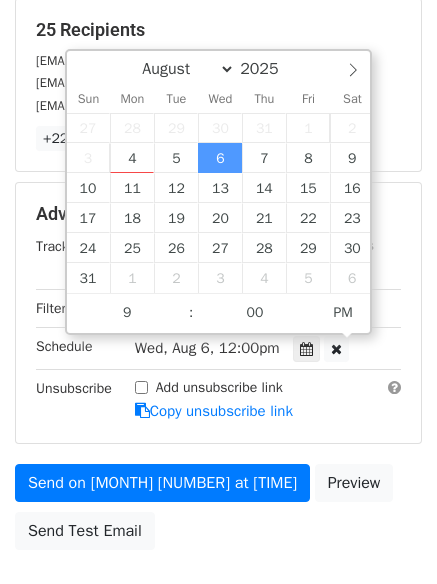 type on "2025-08-06 21:00" 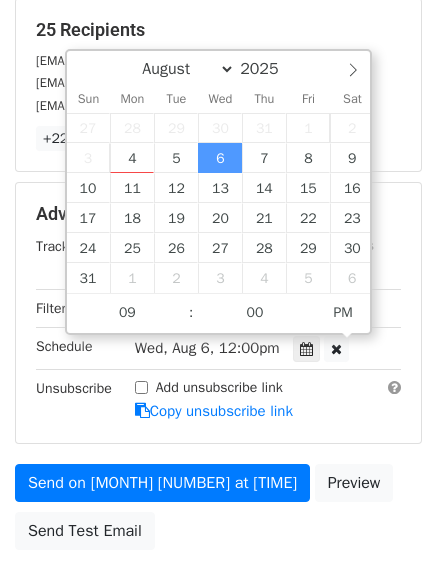 click on "Send on Aug 6 at 12:00pm
Preview
Send Test Email" at bounding box center (218, 512) 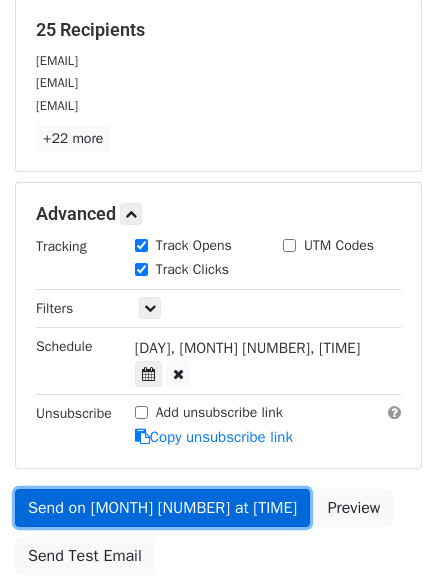 click on "Send on Aug 6 at 9:00pm" at bounding box center (162, 508) 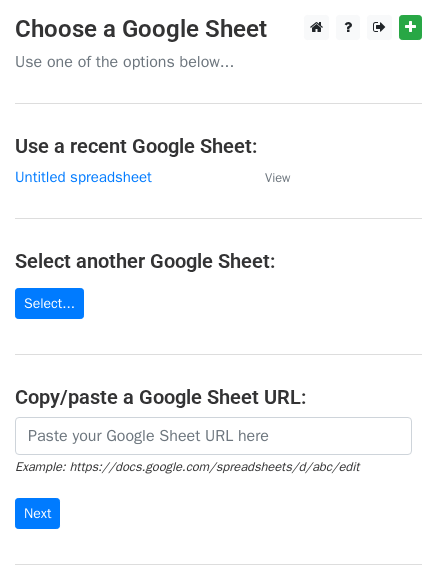 scroll, scrollTop: 0, scrollLeft: 0, axis: both 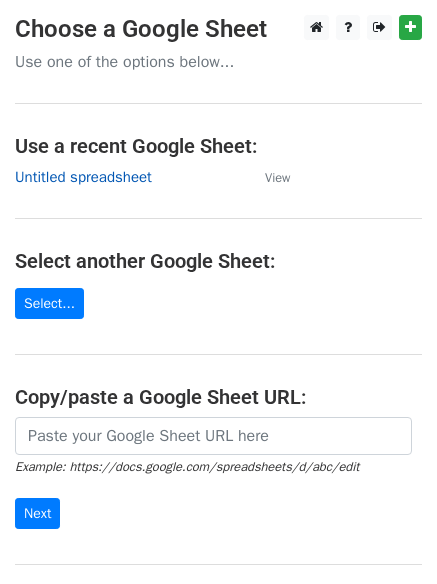click on "Untitled spreadsheet" at bounding box center (83, 177) 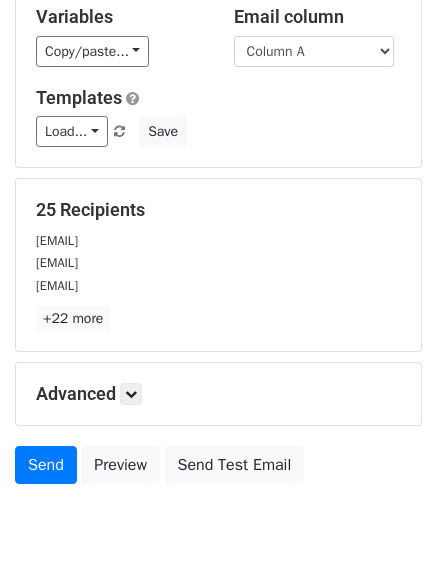 scroll, scrollTop: 193, scrollLeft: 0, axis: vertical 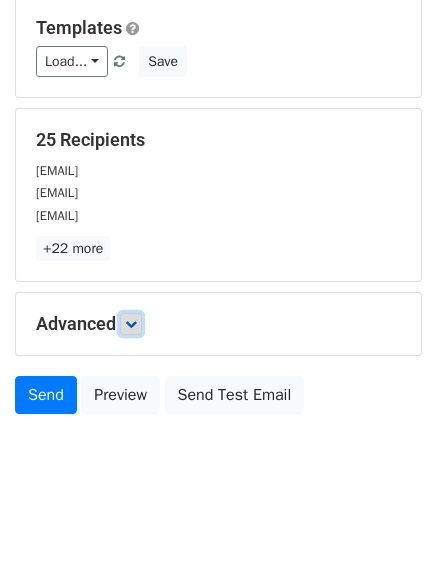 click at bounding box center (131, 324) 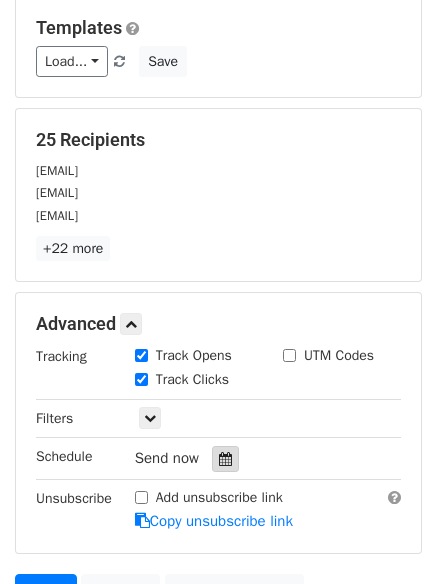 click at bounding box center (225, 459) 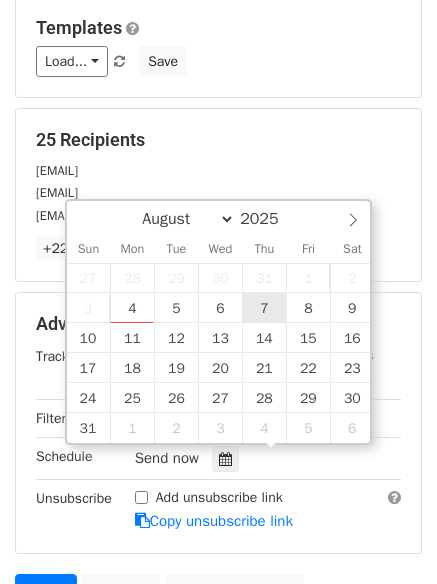 type on "[DATE]-[MONTH] [TIME]" 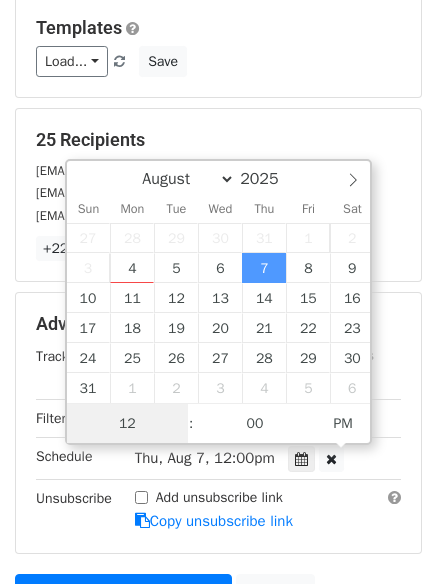 scroll, scrollTop: 1, scrollLeft: 0, axis: vertical 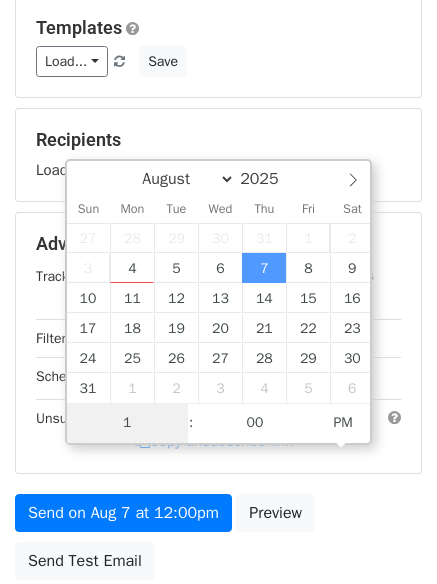 type on "10" 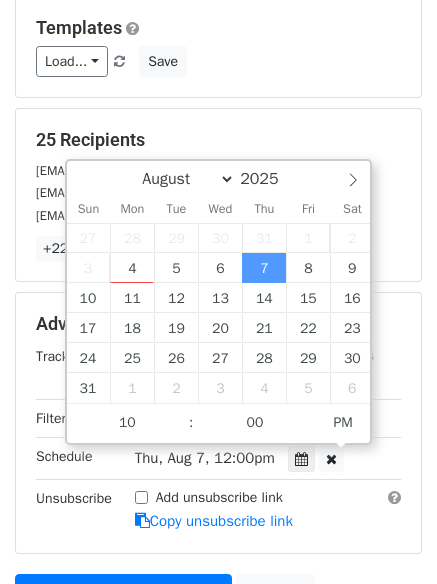 type on "[DATE]-[MONTH]-[YEAR] [TIME]" 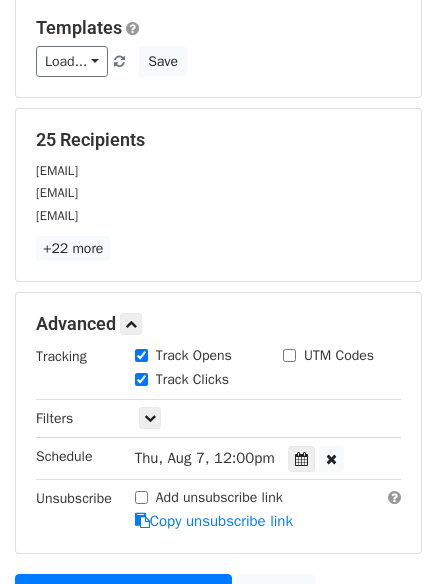 click on "Tracking
Track Opens
UTM Codes
Track Clicks
Filters
Only include spreadsheet rows that match the following filters:
Schedule
[DAY], [MONTH] [DATE], [TIME]
[DATE]-[MONTH]-[YEAR] [TIME]
Unsubscribe
Add unsubscribe link
Copy unsubscribe link" at bounding box center (218, 439) 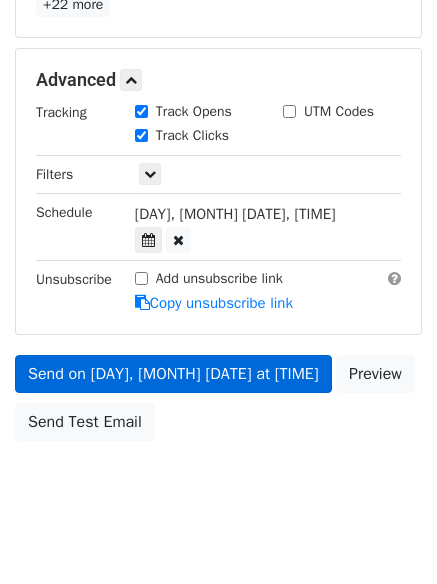 scroll, scrollTop: 357, scrollLeft: 0, axis: vertical 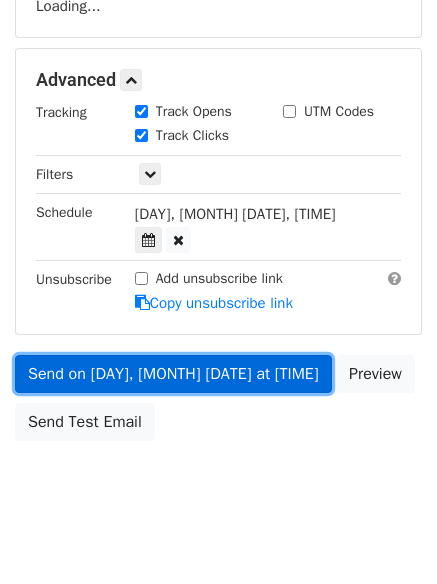 click on "Send on [DAY], [MONTH] [DATE] at [TIME]" at bounding box center [173, 374] 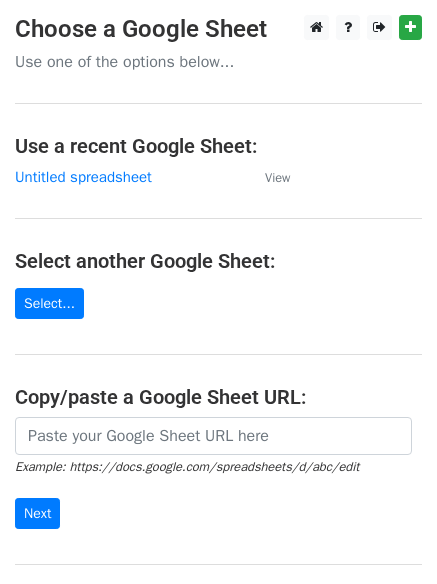 scroll, scrollTop: 0, scrollLeft: 0, axis: both 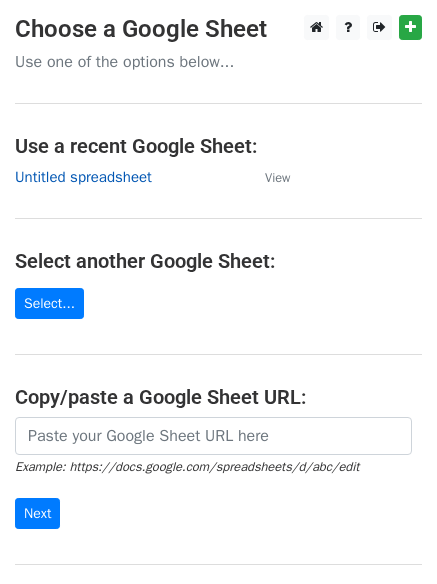 click on "Untitled spreadsheet" at bounding box center (83, 177) 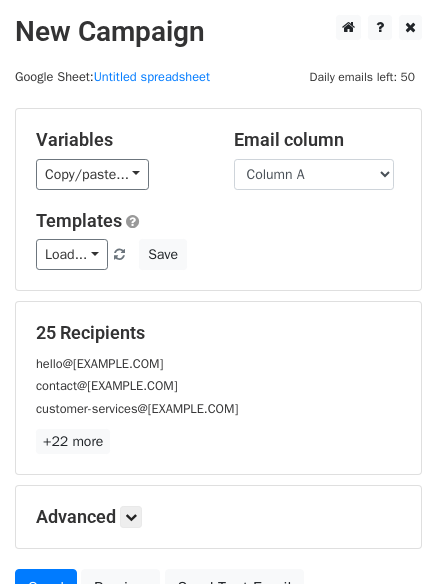 scroll, scrollTop: 0, scrollLeft: 0, axis: both 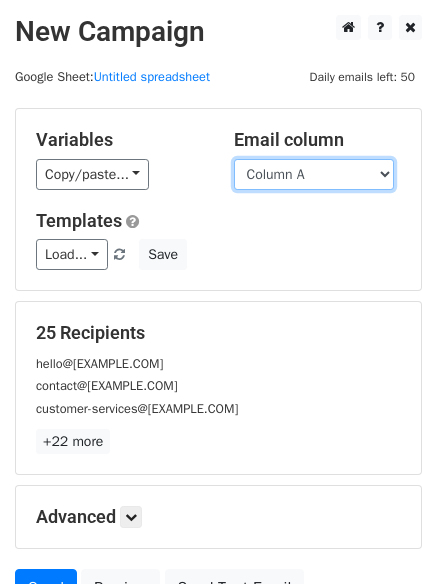 click on "Column A
Column B
Column C" at bounding box center (314, 174) 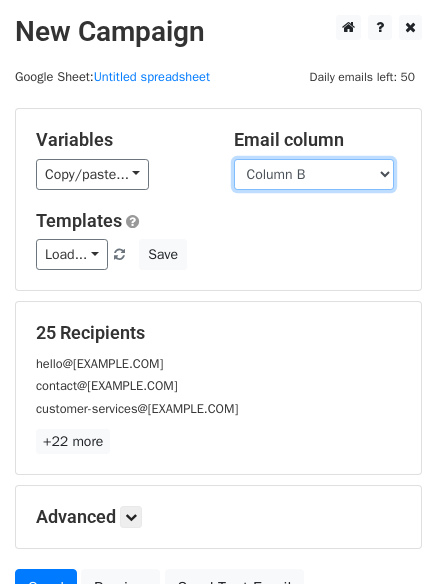 click on "Column A
Column B
Column C" at bounding box center (314, 174) 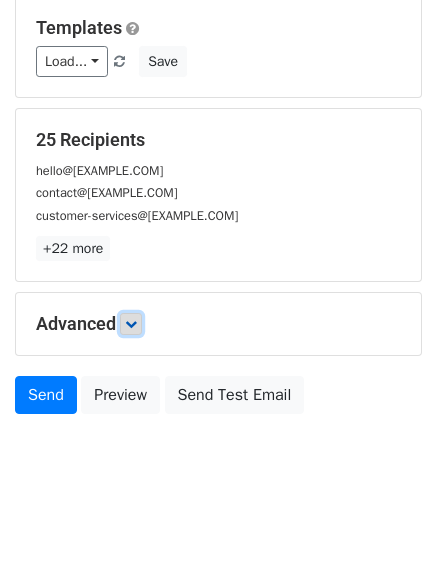 click at bounding box center (131, 324) 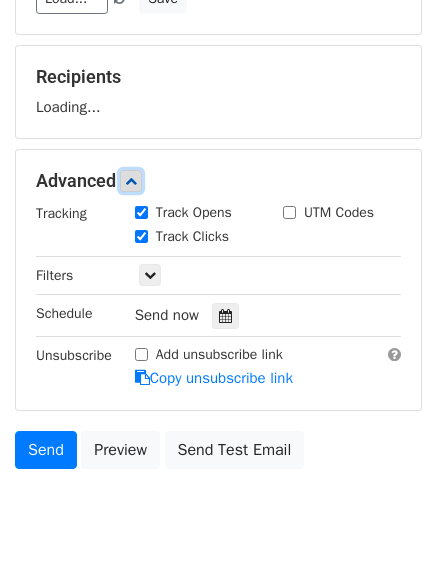 scroll, scrollTop: 263, scrollLeft: 0, axis: vertical 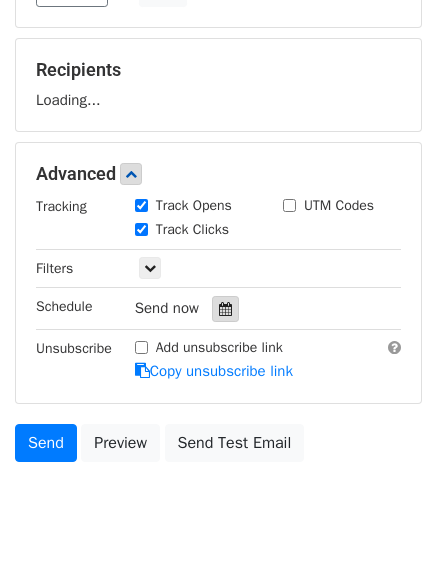 click at bounding box center [225, 309] 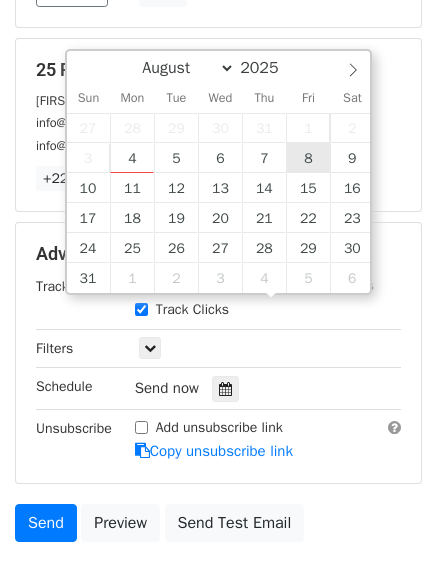 type on "2025-08-08 12:00" 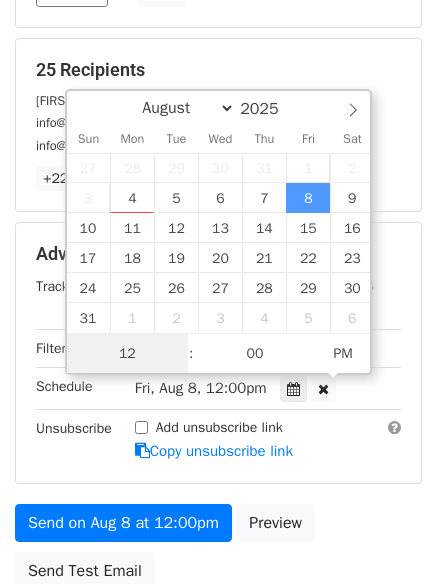scroll, scrollTop: 1, scrollLeft: 0, axis: vertical 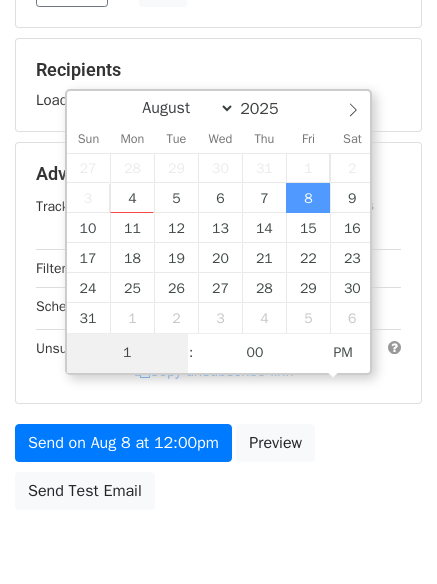 type on "11" 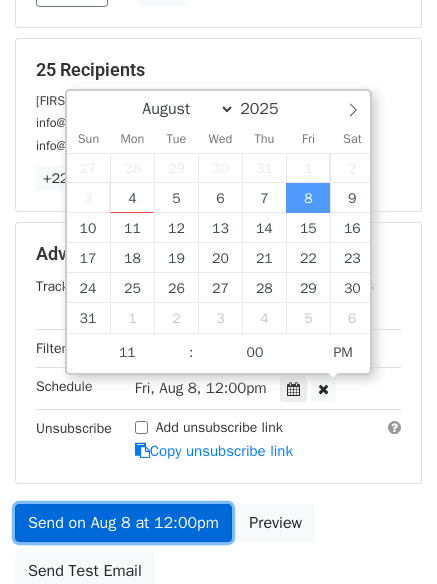 type on "2025-08-08 23:00" 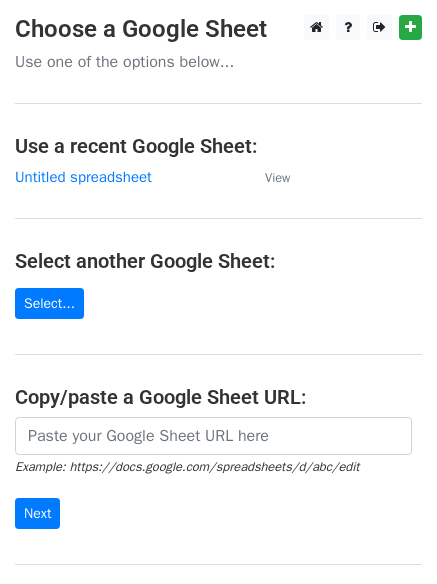 scroll, scrollTop: 0, scrollLeft: 0, axis: both 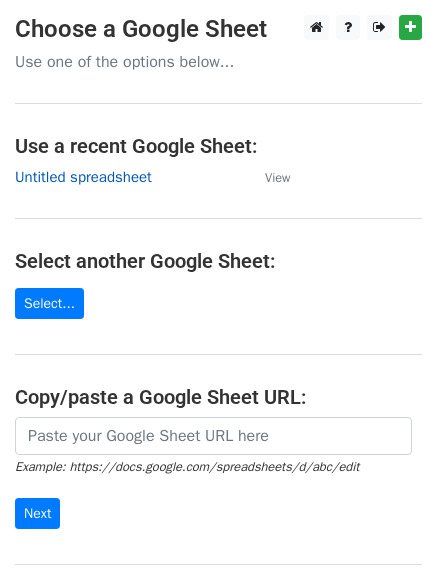 click on "Untitled spreadsheet" at bounding box center [83, 177] 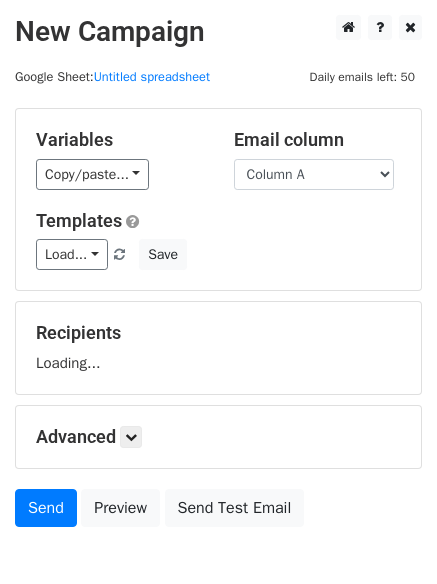 scroll, scrollTop: 0, scrollLeft: 0, axis: both 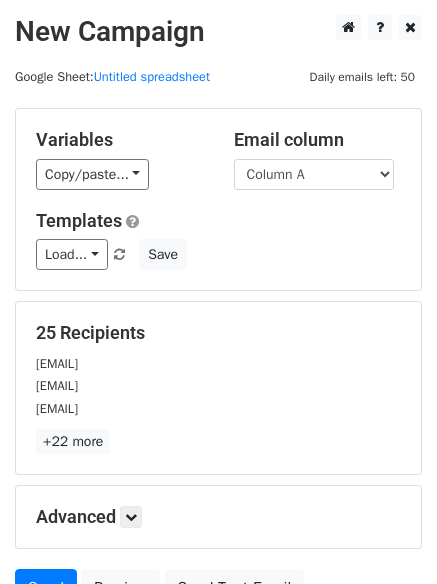 select on "Column C" 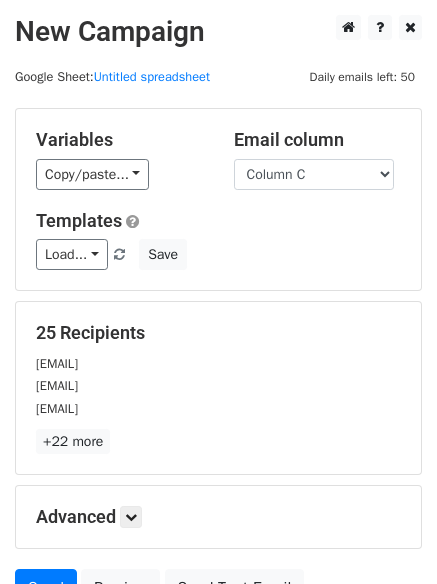 click on "Column A
Column B
Column C" at bounding box center [314, 174] 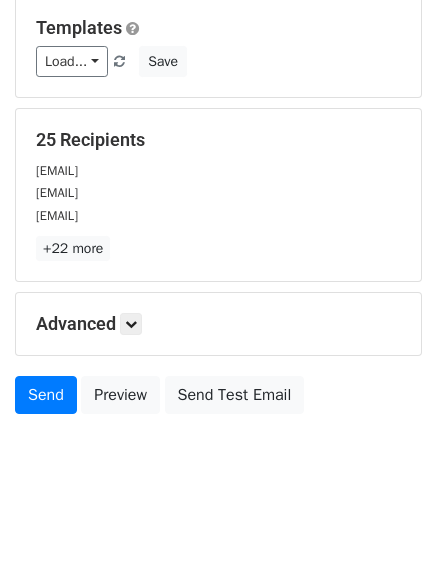 scroll, scrollTop: 113, scrollLeft: 0, axis: vertical 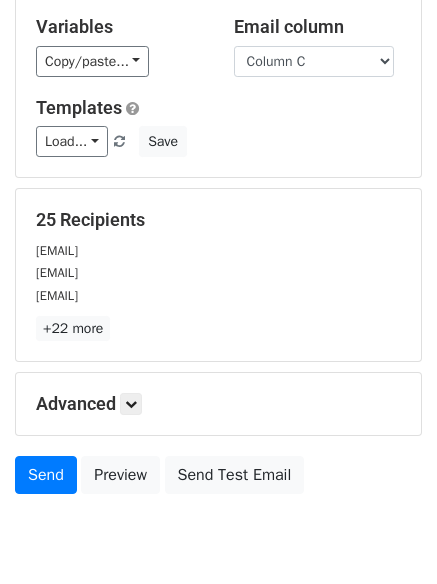 click on "Advanced" at bounding box center (218, 404) 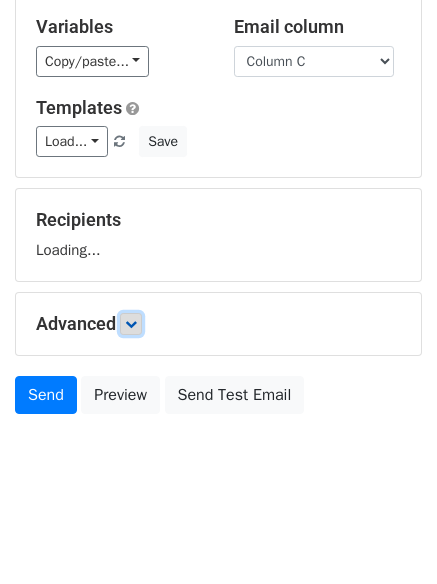 click at bounding box center [131, 324] 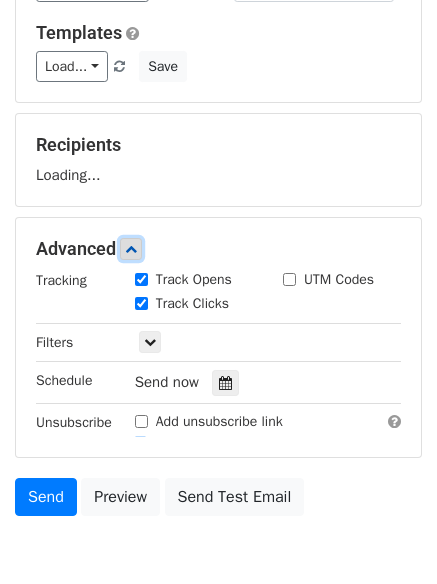 scroll, scrollTop: 258, scrollLeft: 0, axis: vertical 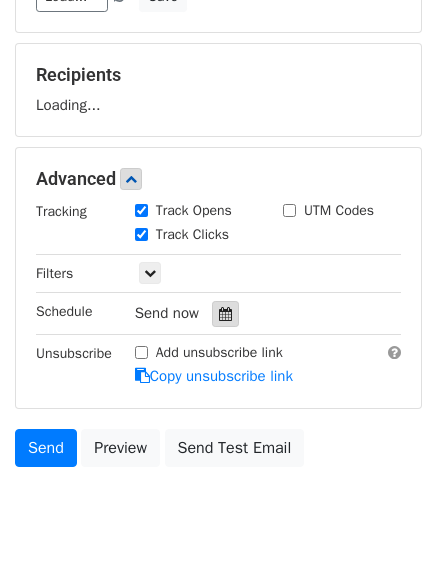 click at bounding box center (225, 314) 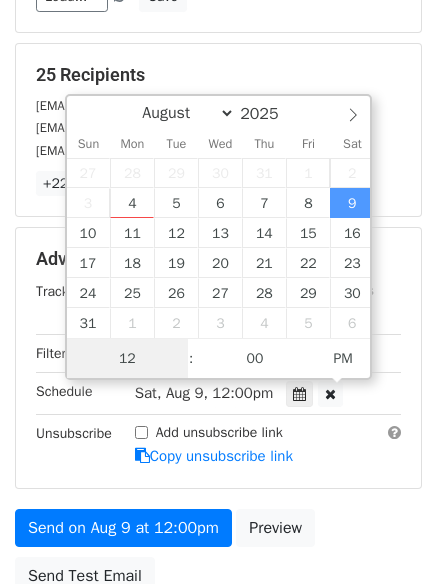 scroll, scrollTop: 1, scrollLeft: 0, axis: vertical 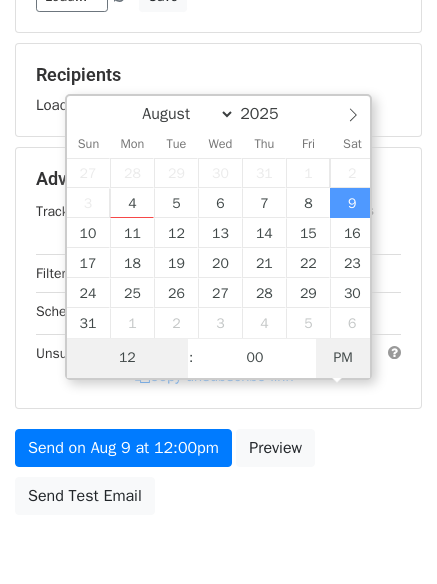 type on "2025-08-09 00:00" 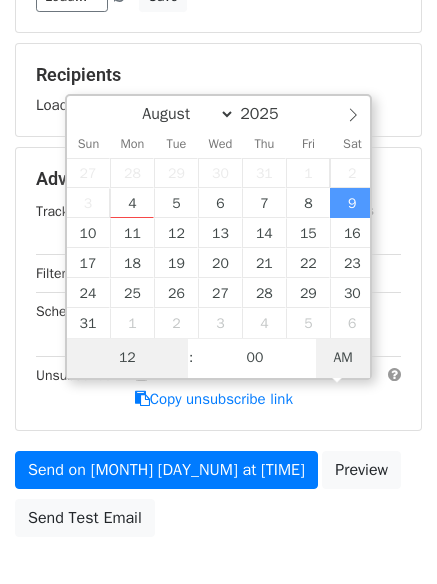 click on "AM" at bounding box center (343, 358) 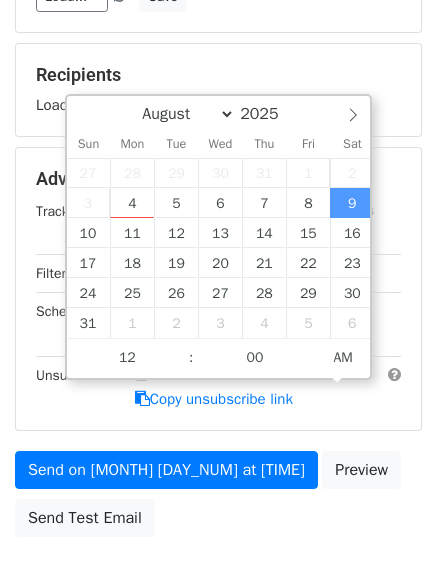 click on "Send on Aug 9 at 12:00am
Preview
Send Test Email" at bounding box center [218, 499] 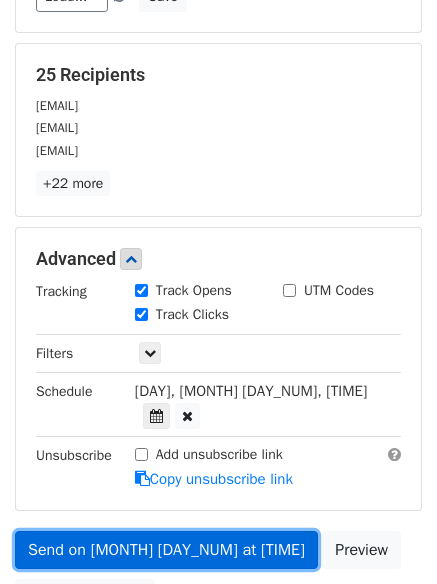 click on "Send on Aug 9 at 12:00am" at bounding box center (166, 550) 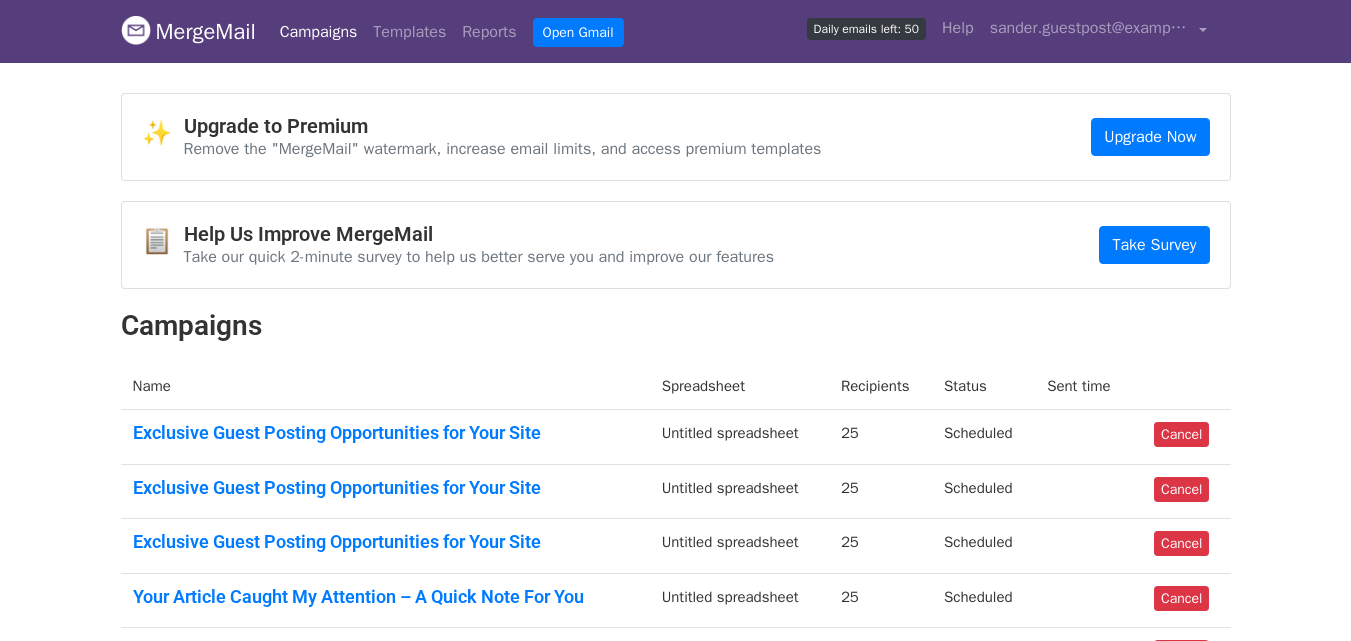scroll, scrollTop: 0, scrollLeft: 0, axis: both 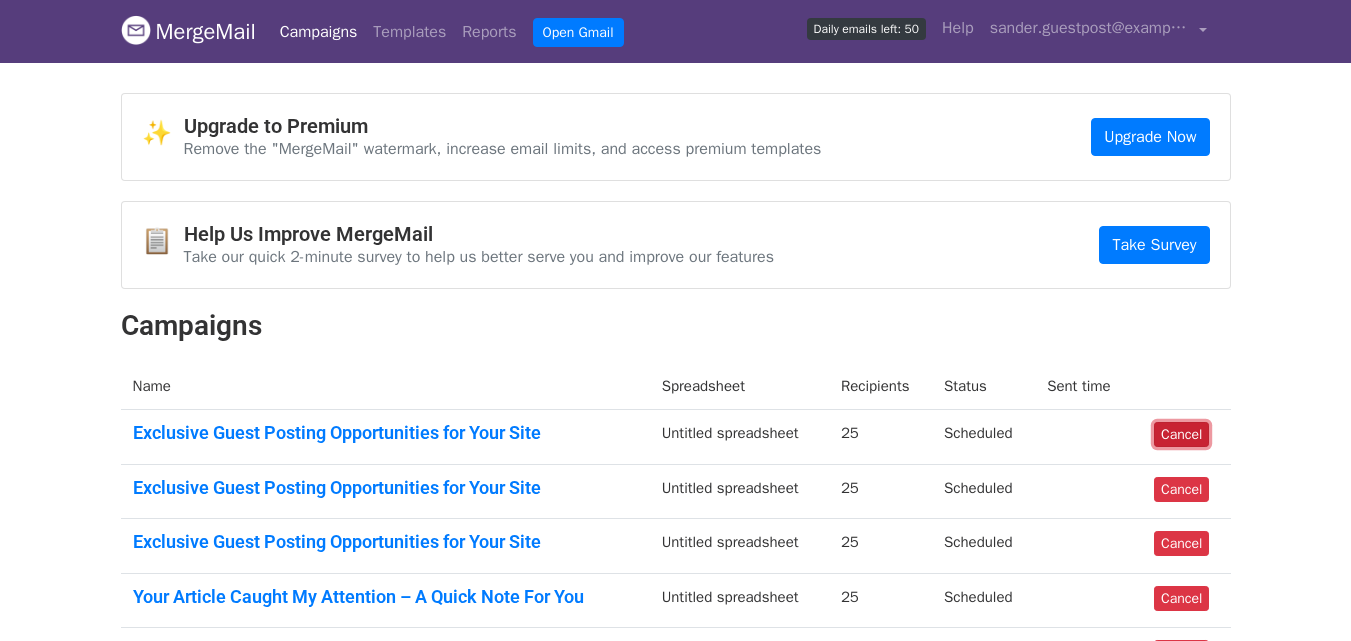 click on "Cancel" at bounding box center (1181, 434) 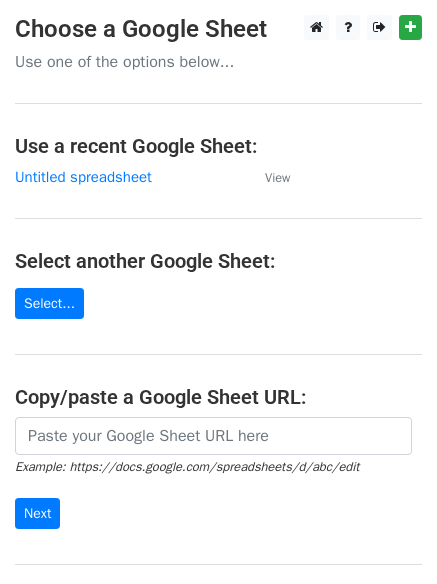 scroll, scrollTop: 0, scrollLeft: 0, axis: both 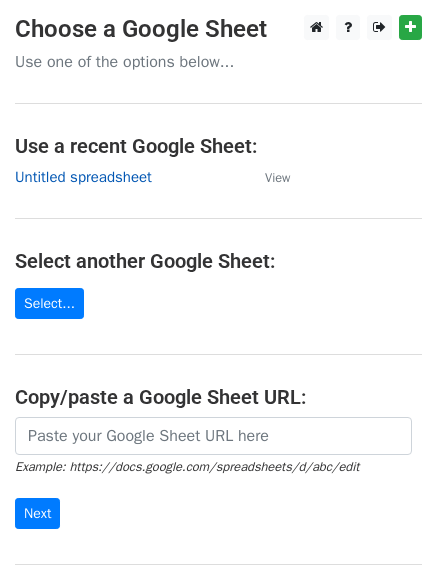 click on "Untitled spreadsheet" at bounding box center [83, 177] 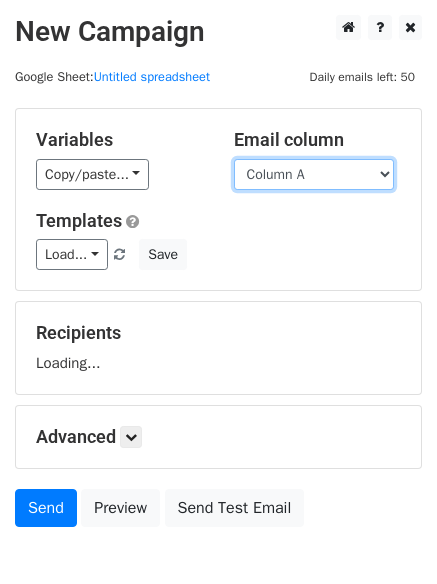 drag, startPoint x: 0, startPoint y: 0, endPoint x: 324, endPoint y: 180, distance: 370.6427 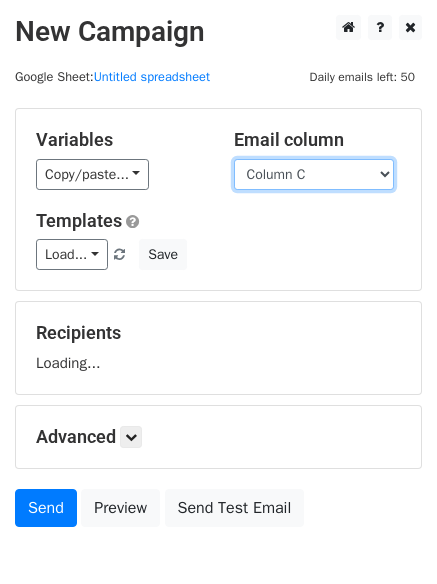 click on "Column A
Column B
Column C" at bounding box center [314, 174] 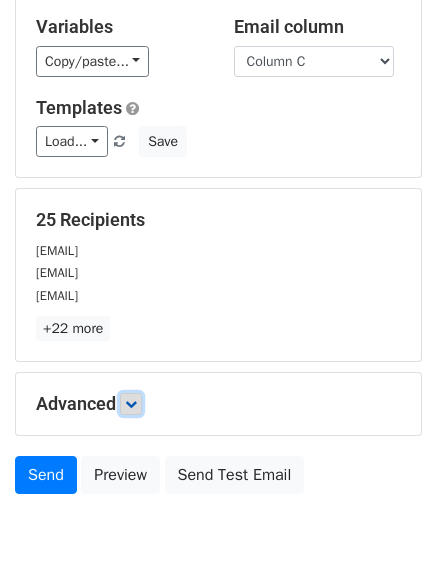 click at bounding box center [131, 404] 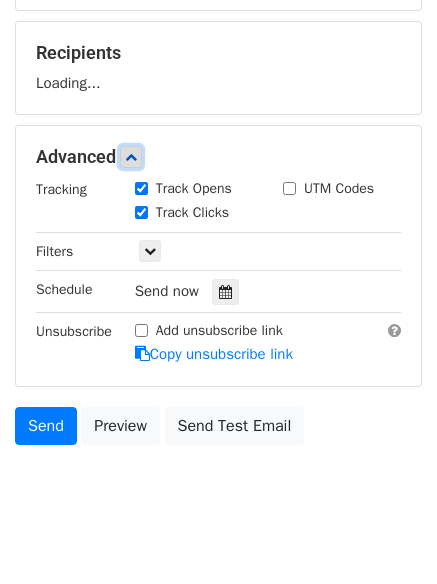 scroll, scrollTop: 282, scrollLeft: 0, axis: vertical 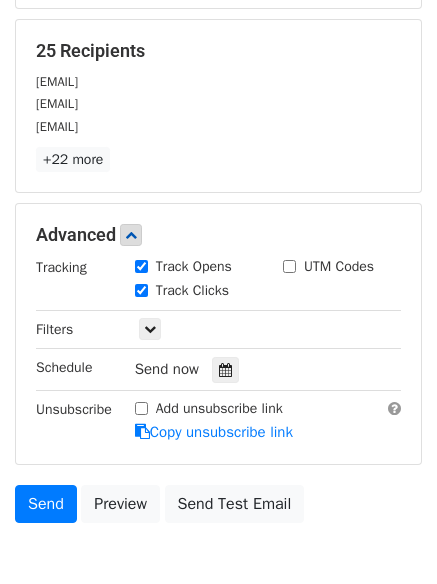 click on "Track Clicks" at bounding box center (192, 290) 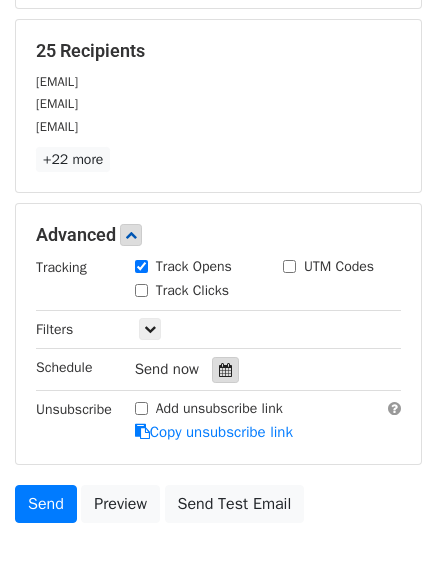 click at bounding box center [225, 370] 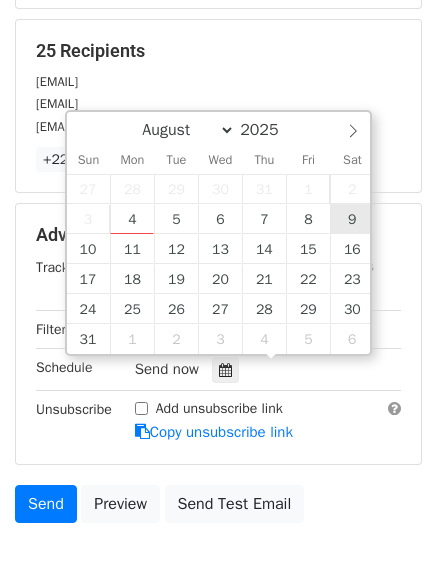 type on "2025-08-09 12:00" 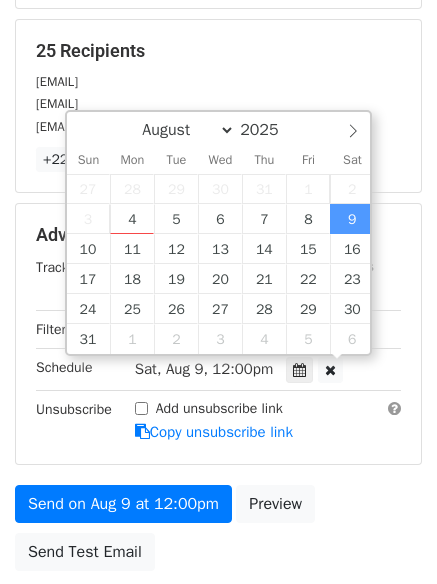 scroll, scrollTop: 1, scrollLeft: 0, axis: vertical 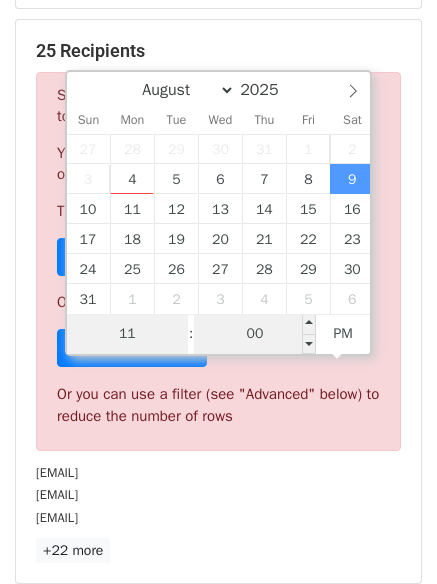 type on "11" 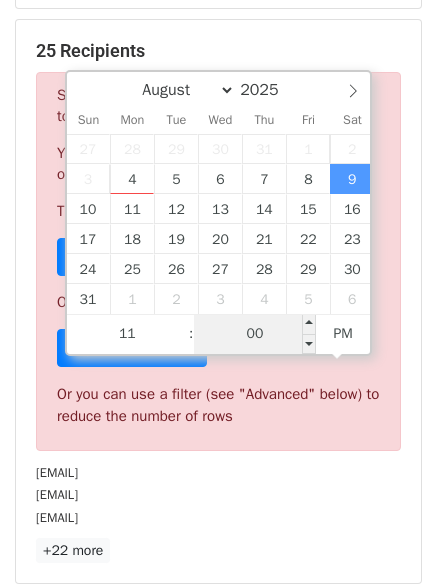 type on "[DATE] [TIME]" 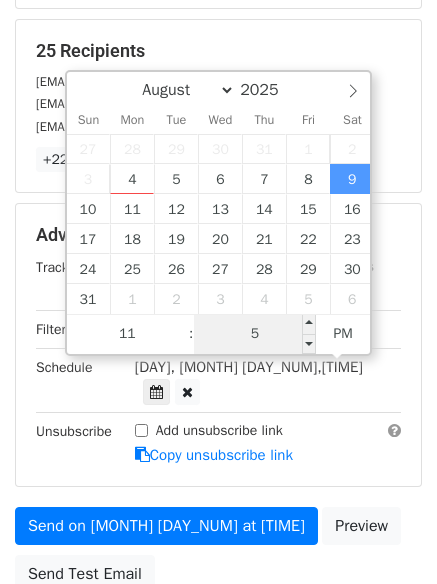 type on "55" 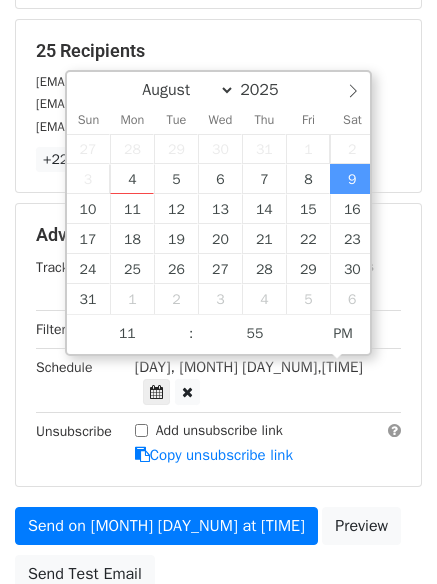 type on "[DATE] [TIME]" 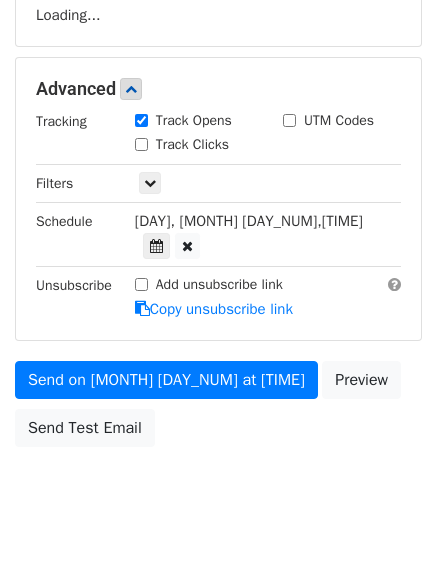 scroll, scrollTop: 357, scrollLeft: 0, axis: vertical 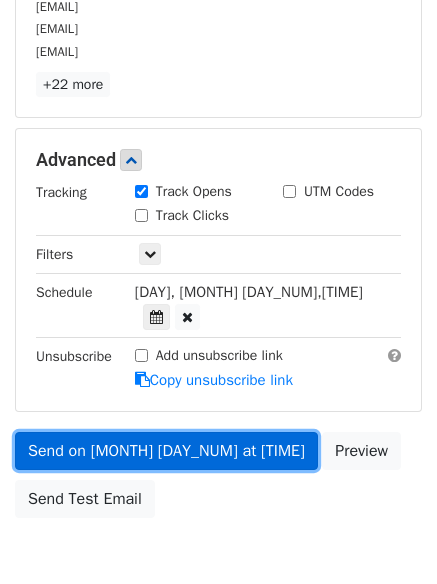 click on "Send on [MONTH] [DAY_NUM] at [TIME]" at bounding box center [166, 451] 